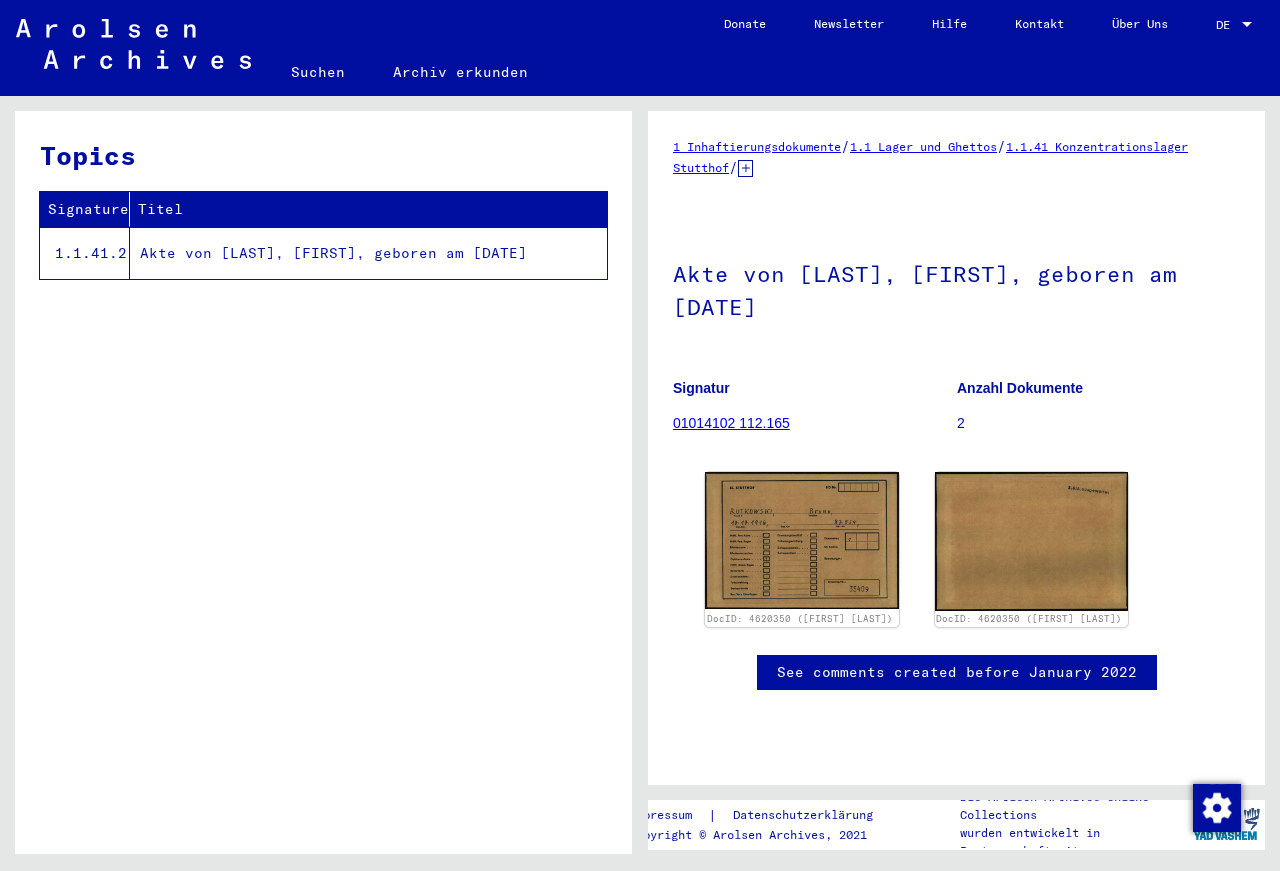 scroll, scrollTop: 0, scrollLeft: 0, axis: both 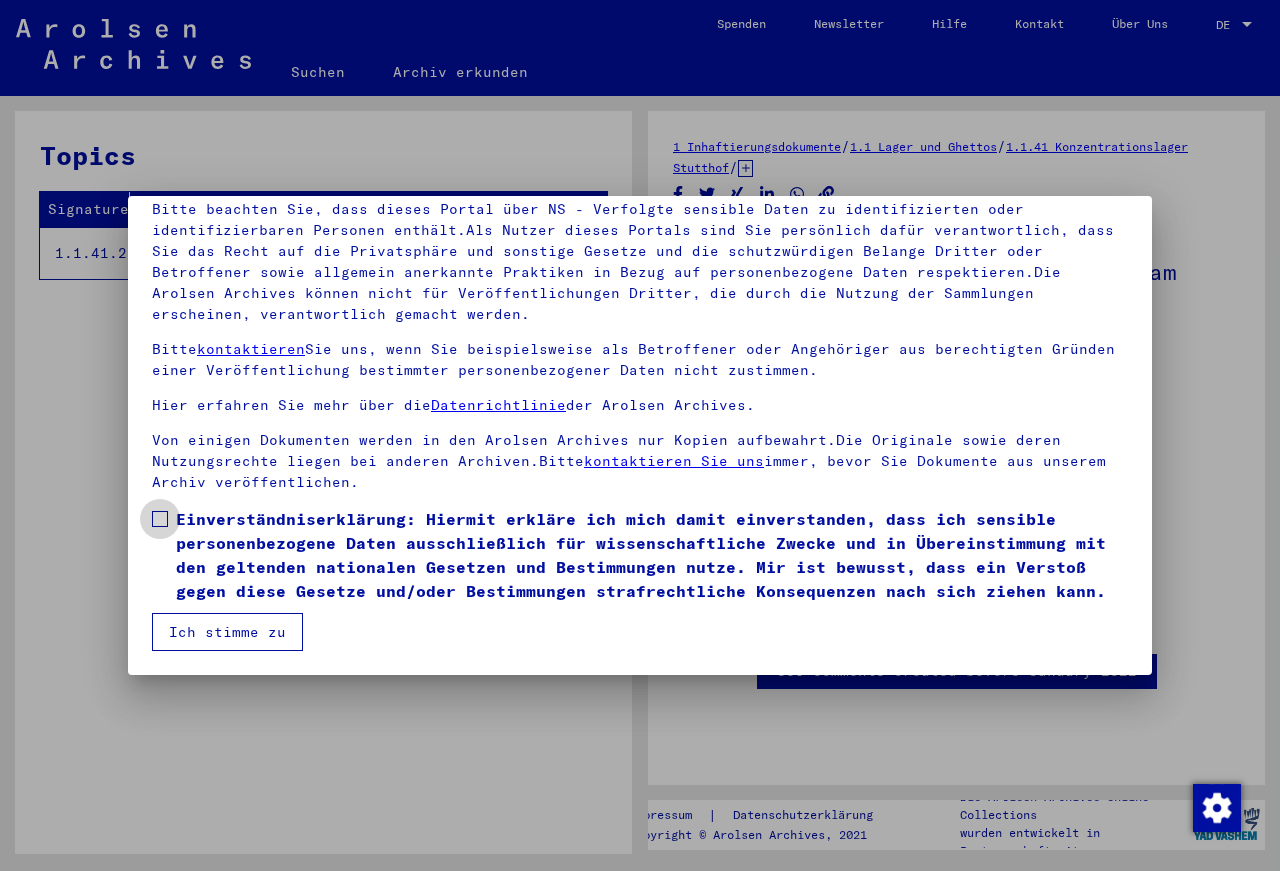 click at bounding box center (160, 519) 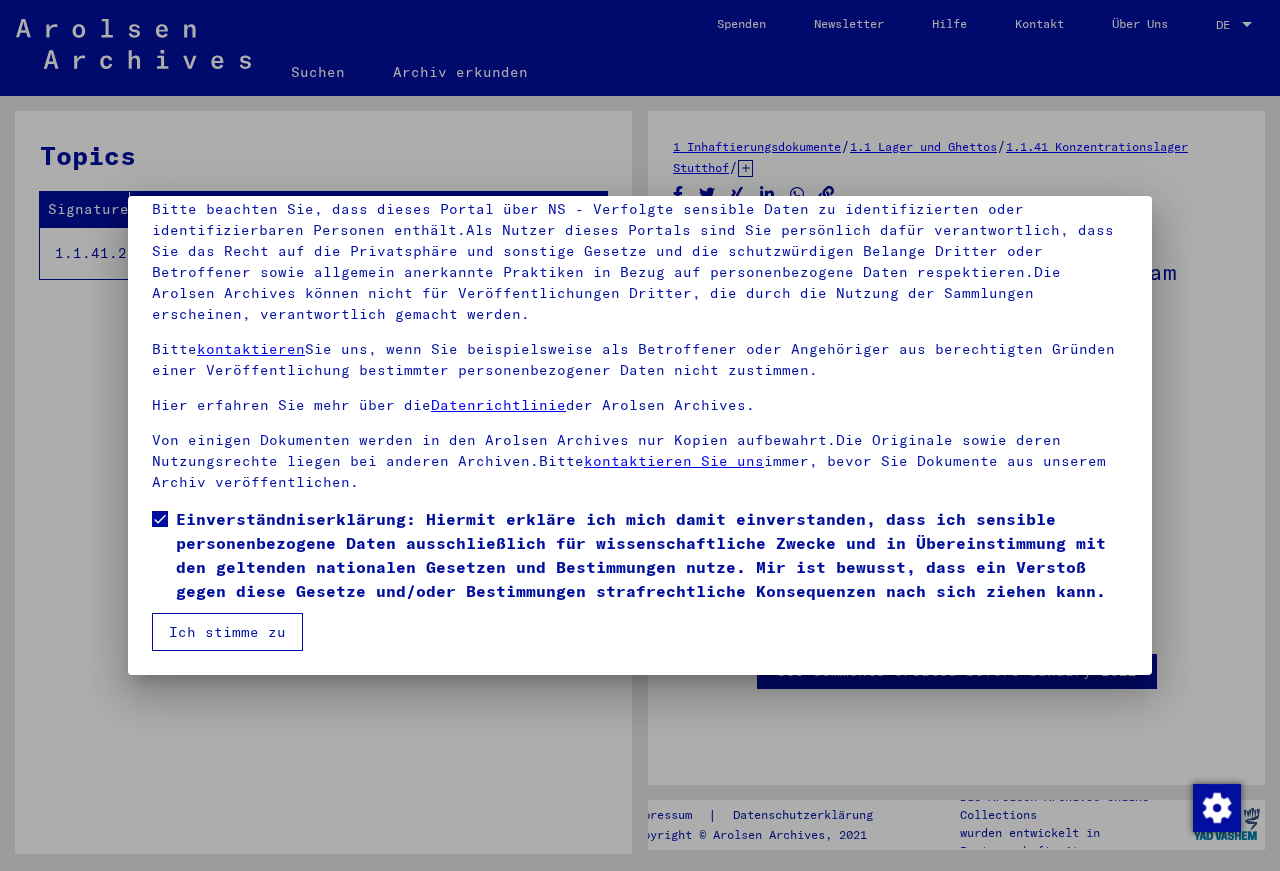 click on "Ich stimme zu" at bounding box center [227, 632] 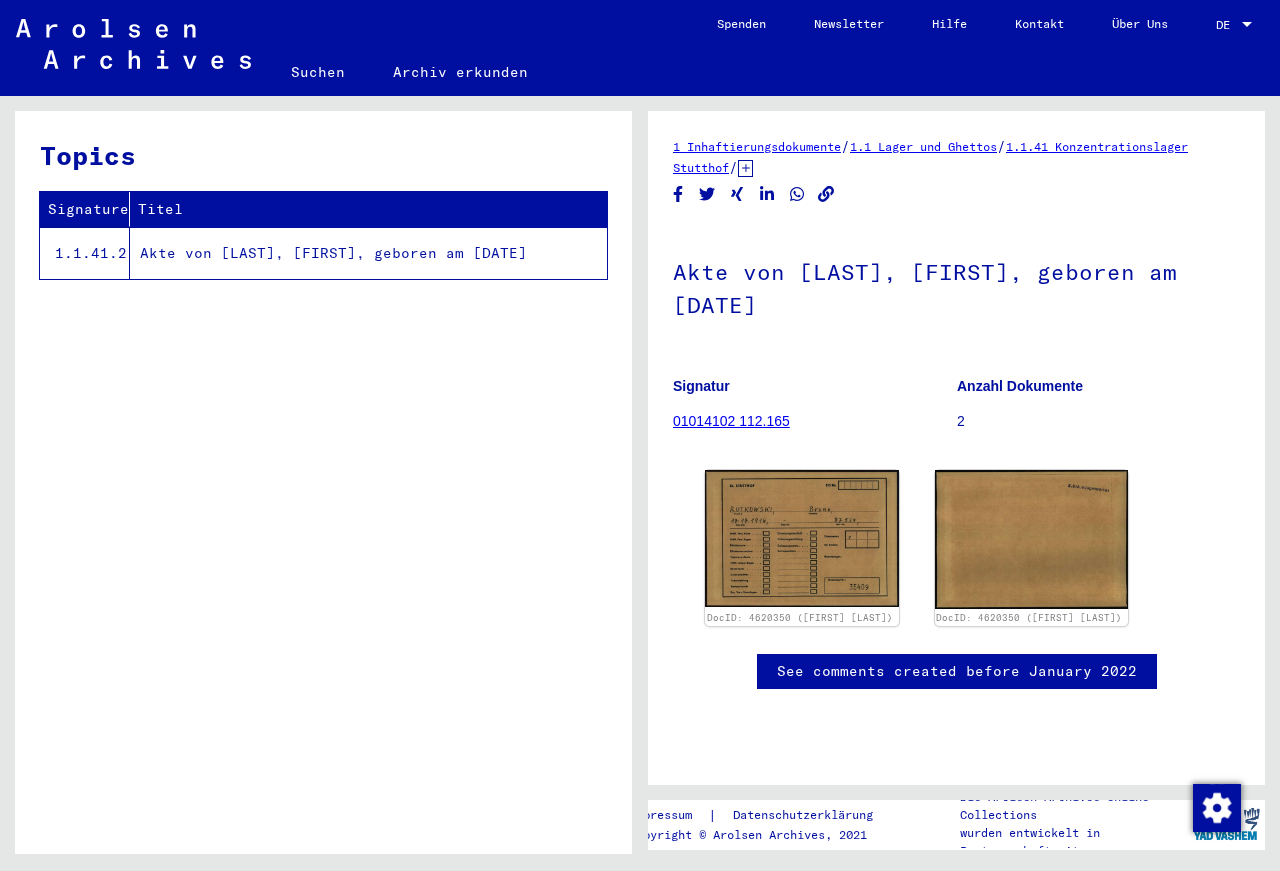 click on "Akte von [LAST], [FIRST], geboren am [DATE]" 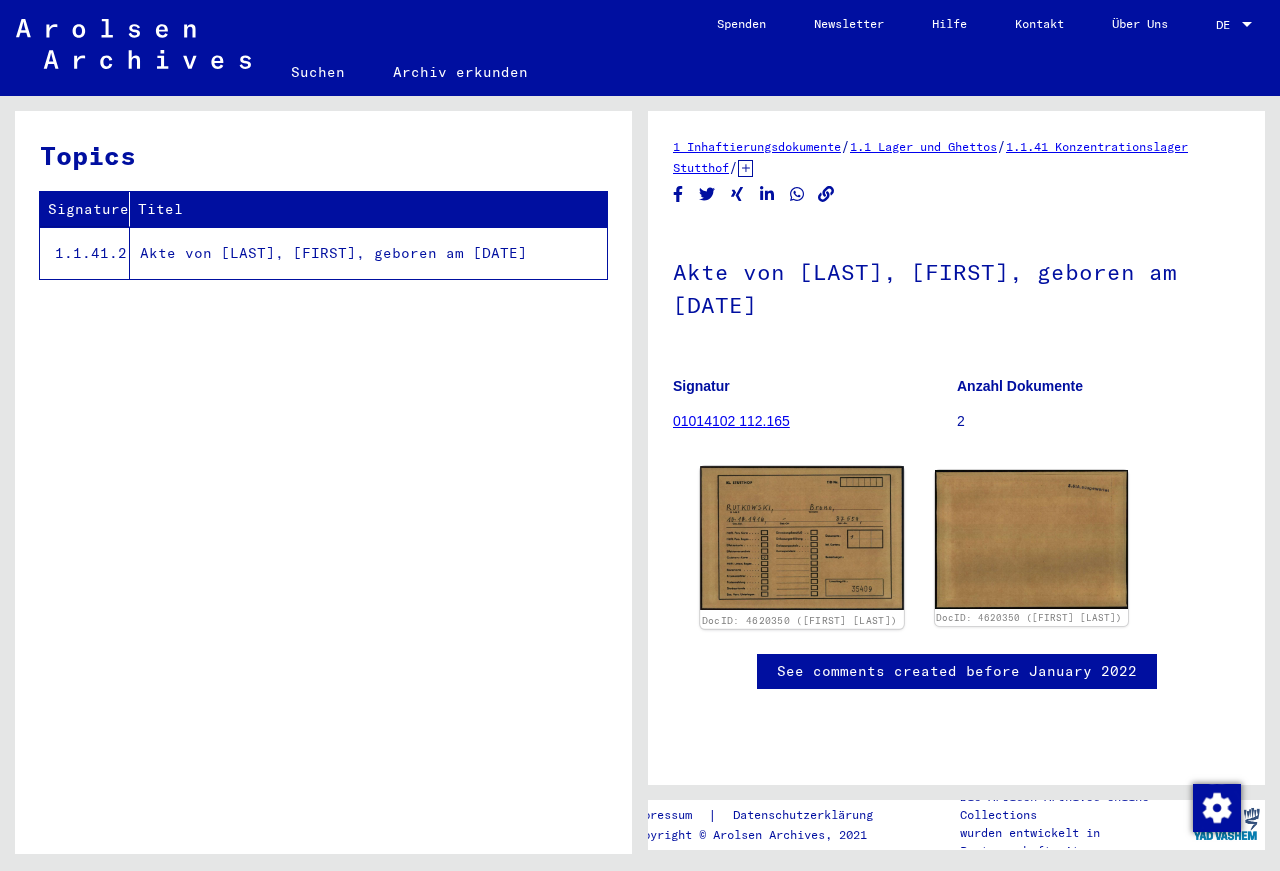 scroll, scrollTop: 0, scrollLeft: 0, axis: both 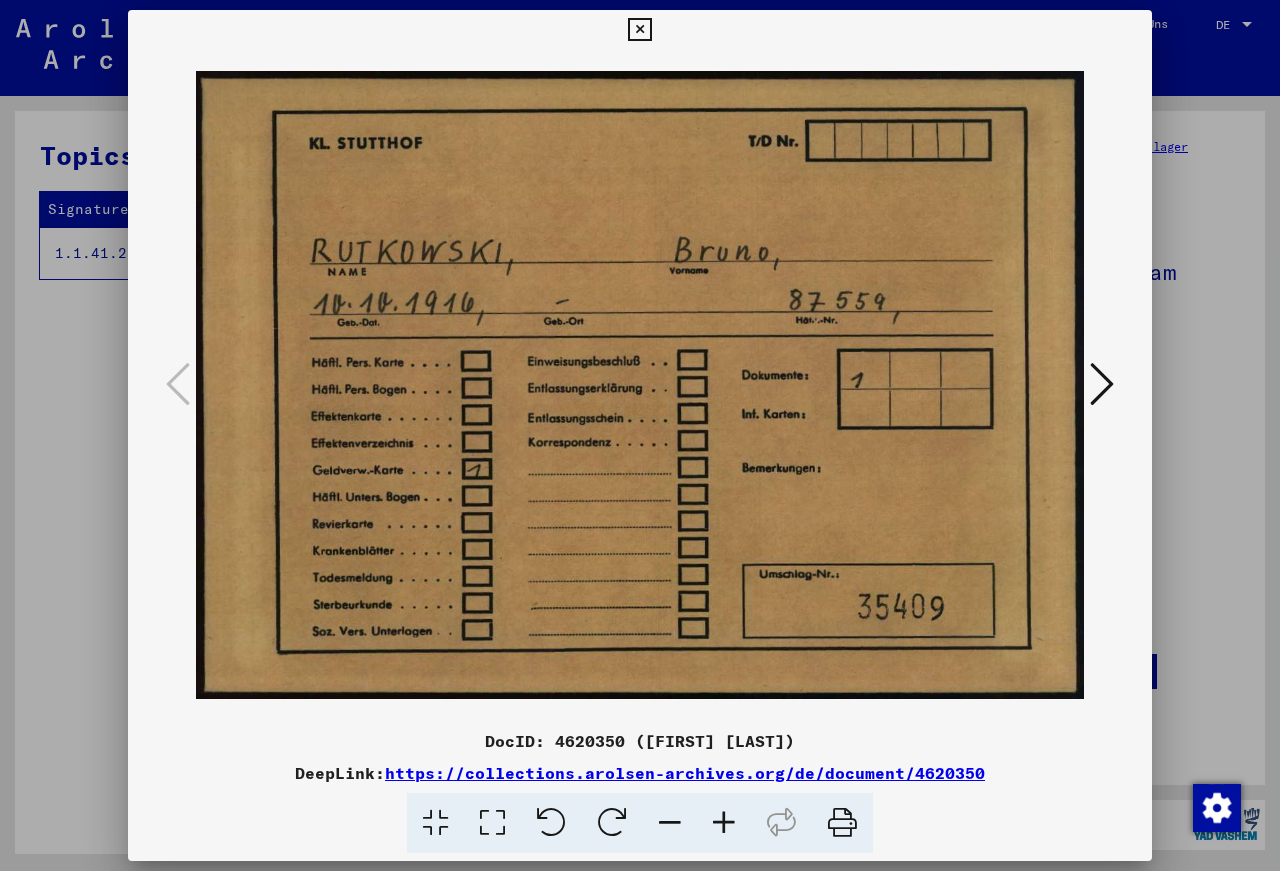 click at bounding box center (1102, 384) 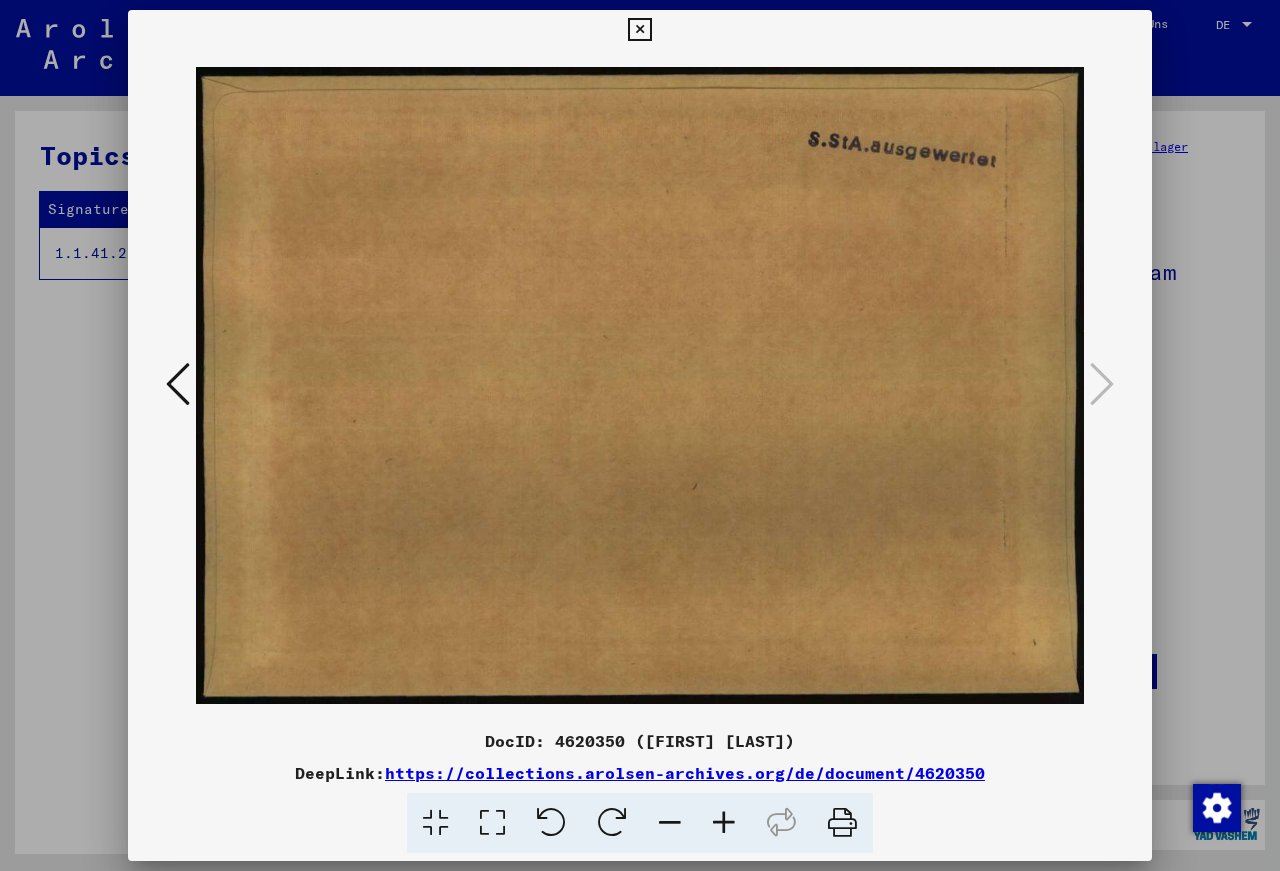 click at bounding box center [178, 384] 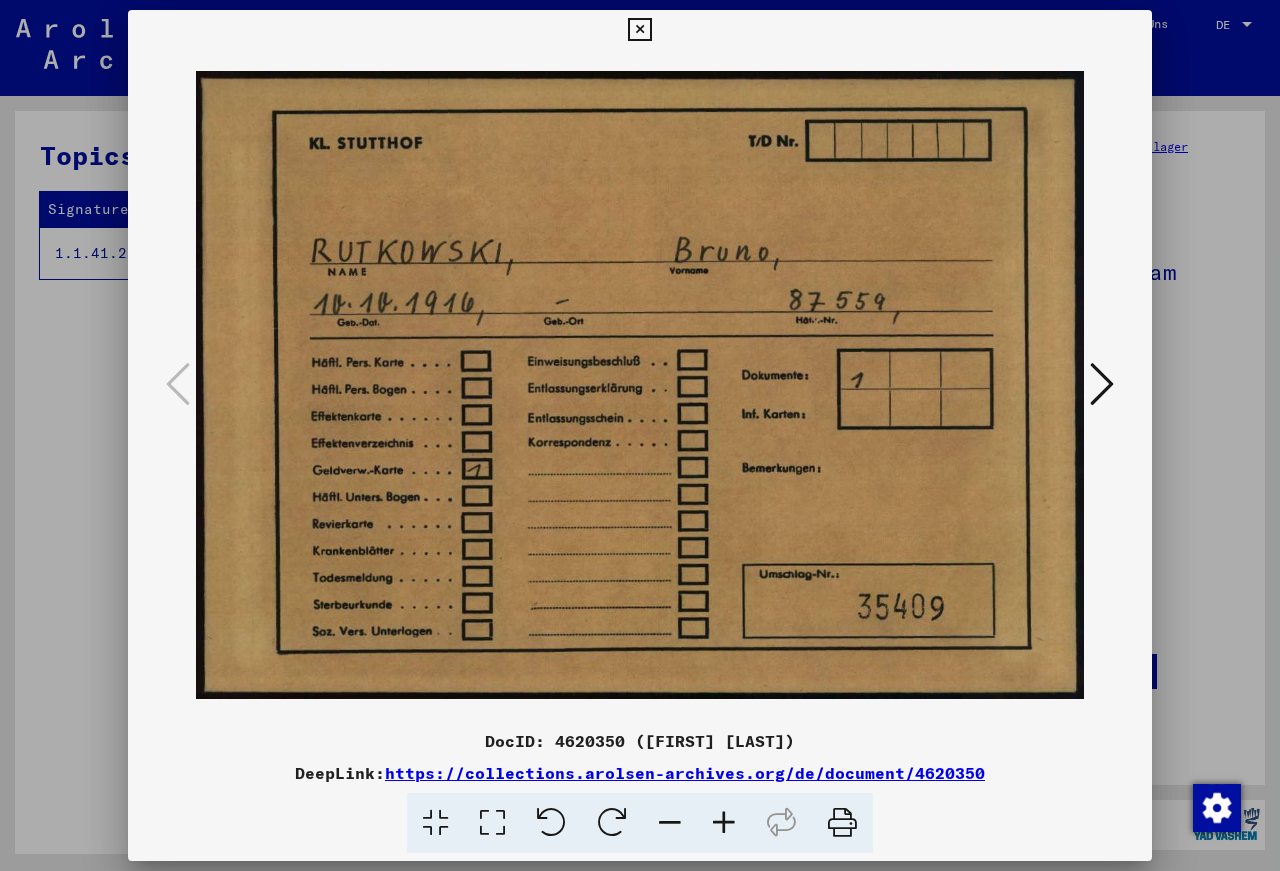 click at bounding box center (639, 30) 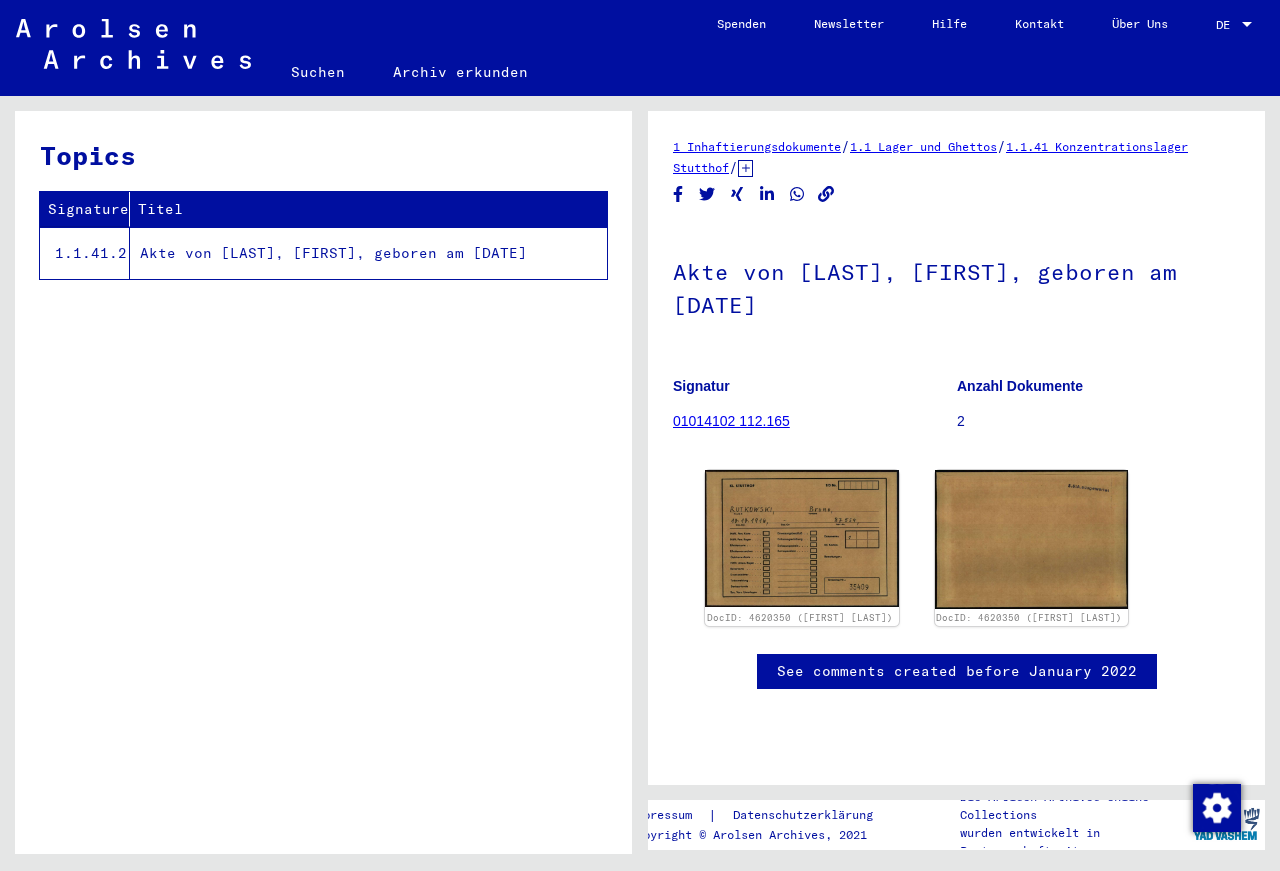 click on "1.1 Lager und Ghettos" 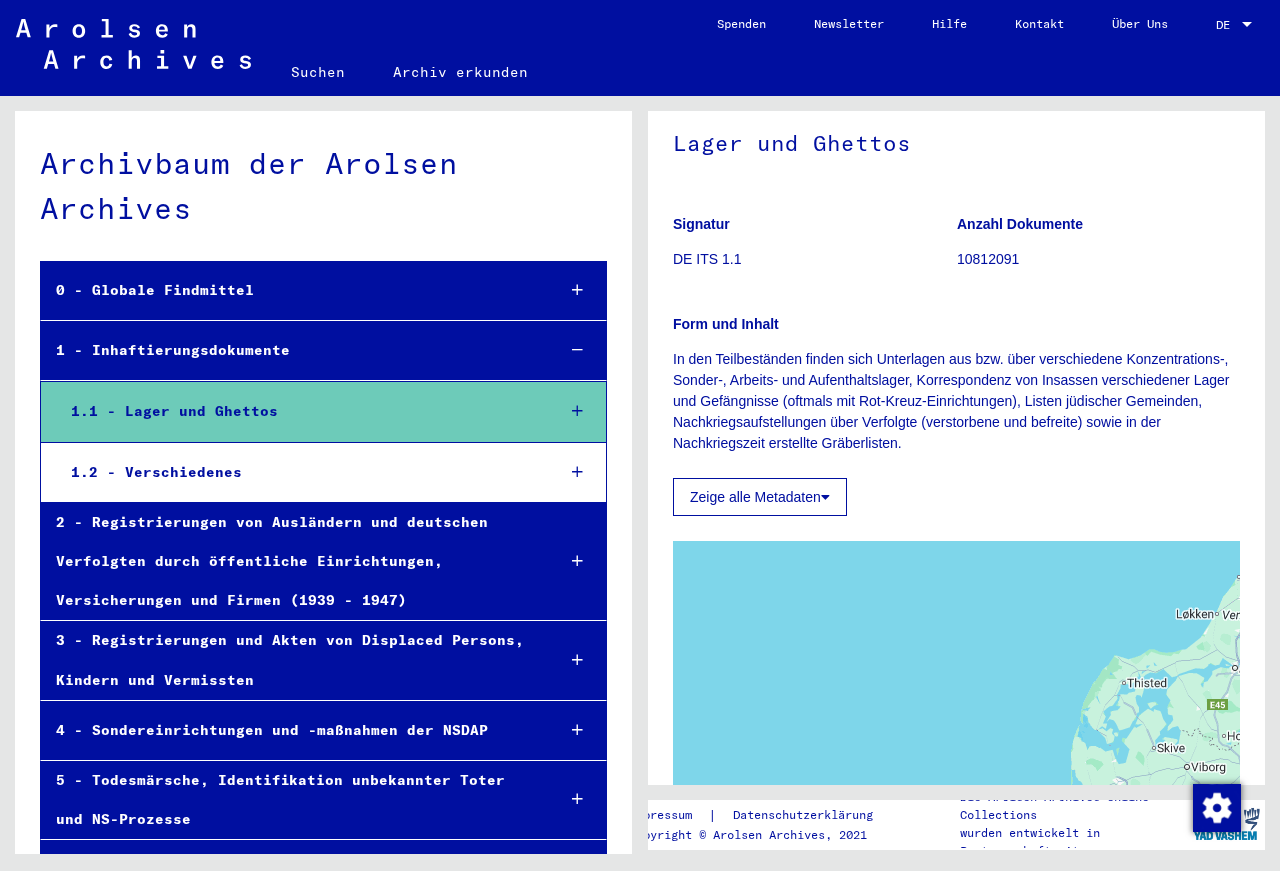scroll, scrollTop: 0, scrollLeft: 0, axis: both 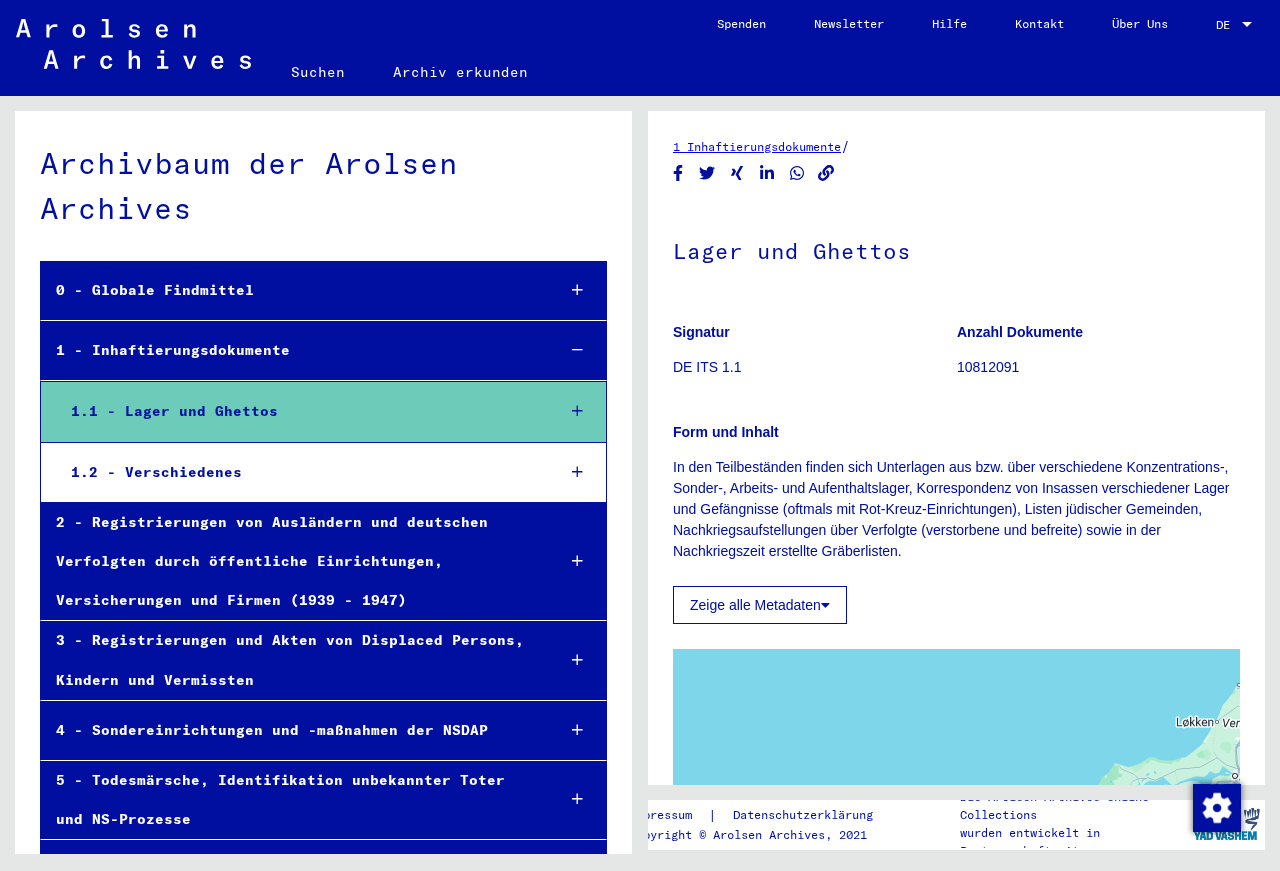click on "1 Inhaftierungsdokumente" 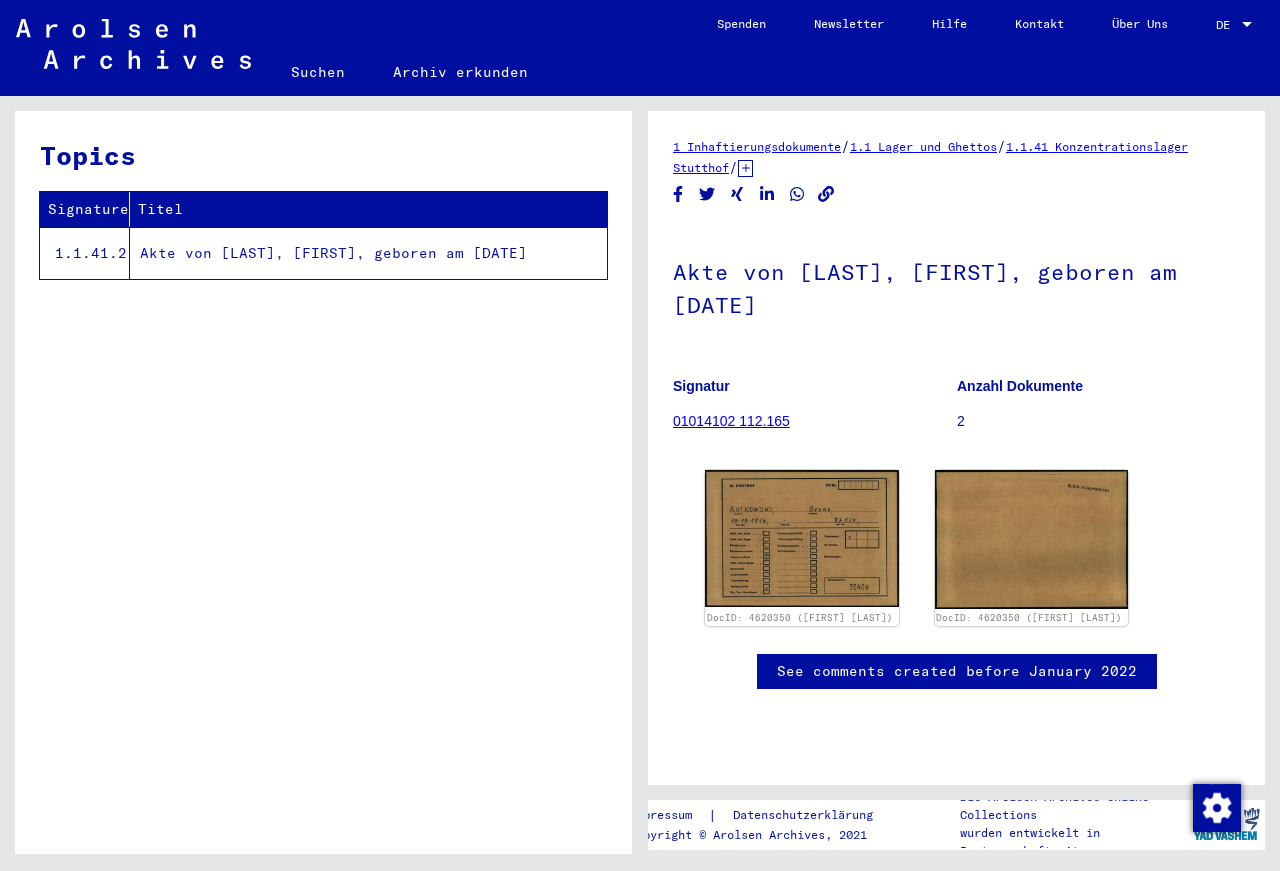 click on "1.1.41 Konzentrationslager Stutthof" 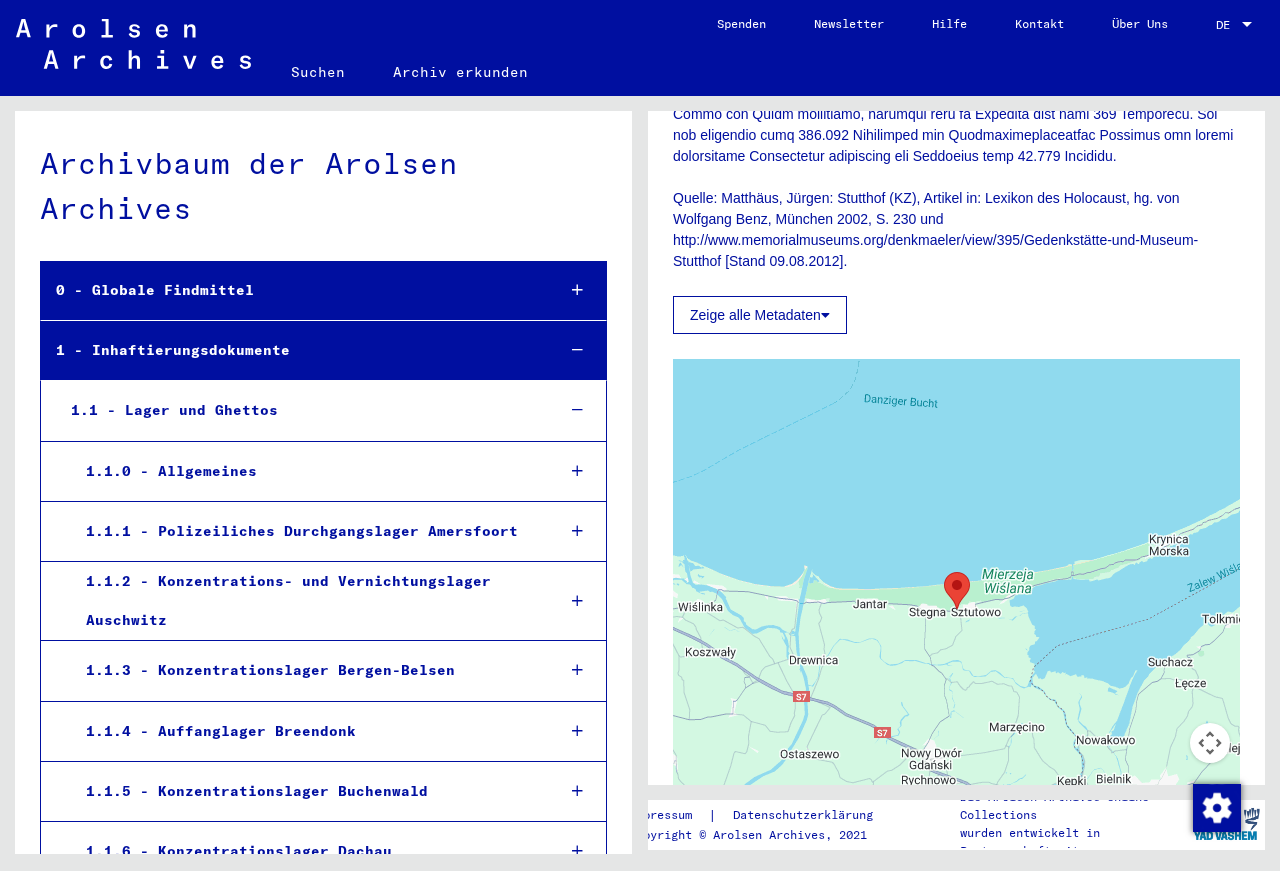 scroll, scrollTop: 1404, scrollLeft: 0, axis: vertical 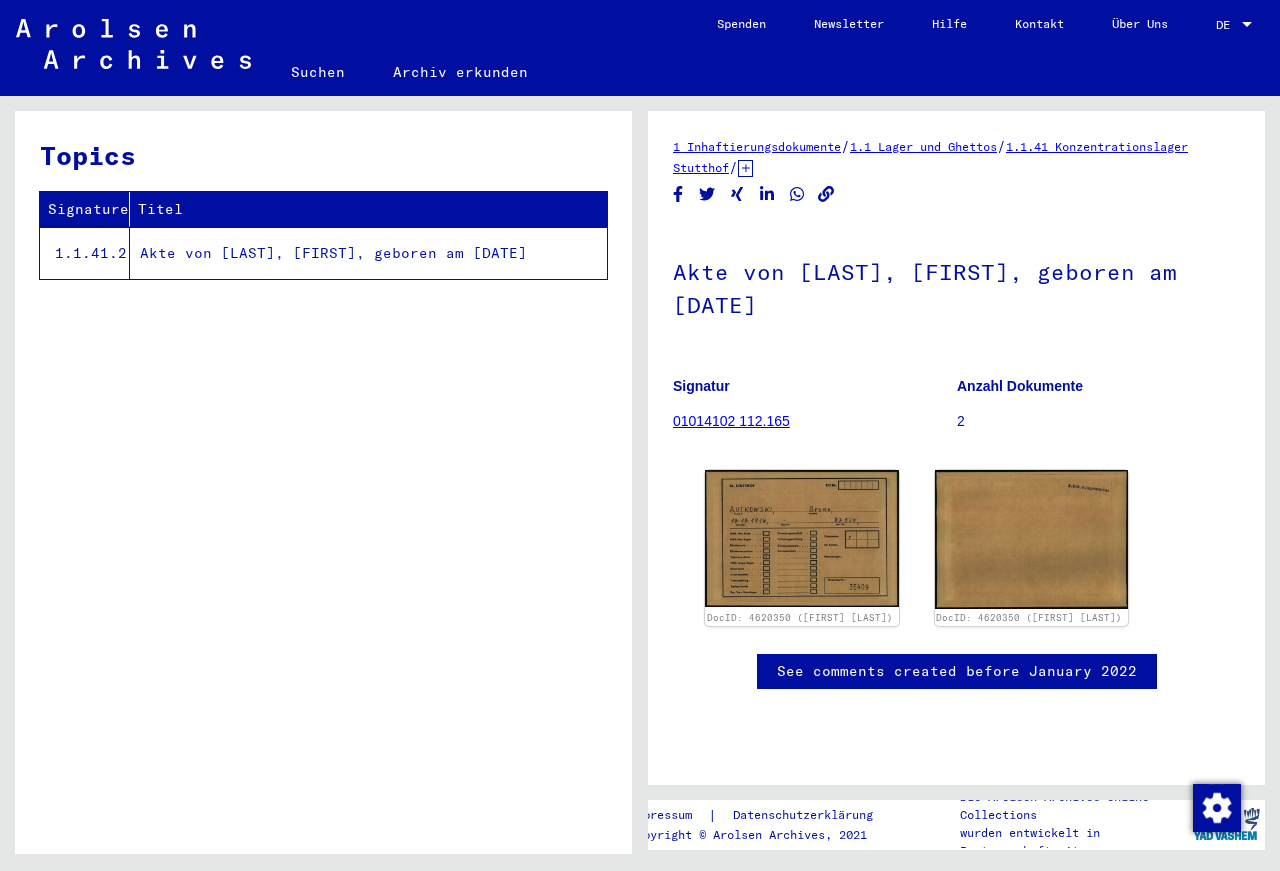 click on "Akte von [LAST], [FIRST], geboren am [DATE]" 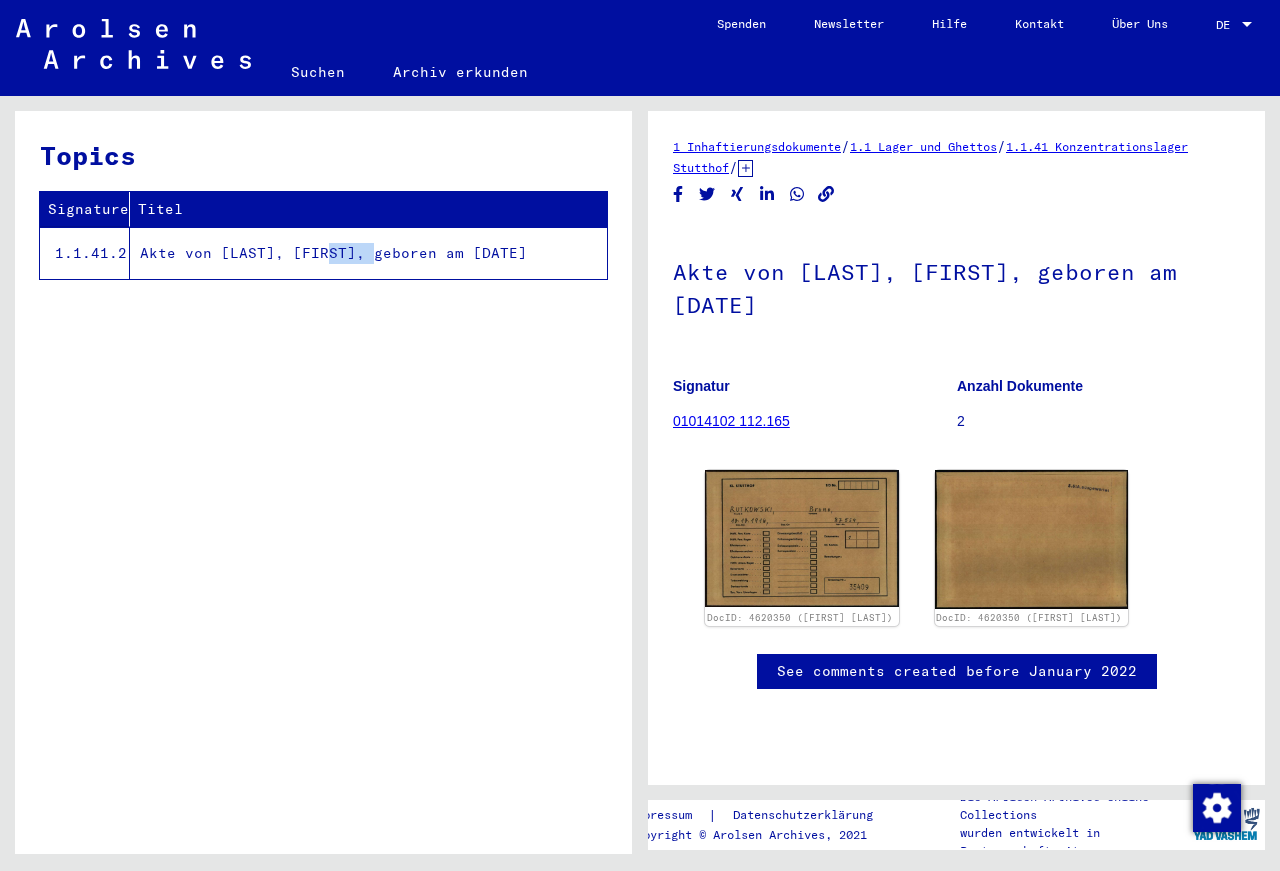 click on "Akte von [LAST], [FIRST], geboren am [DATE]" 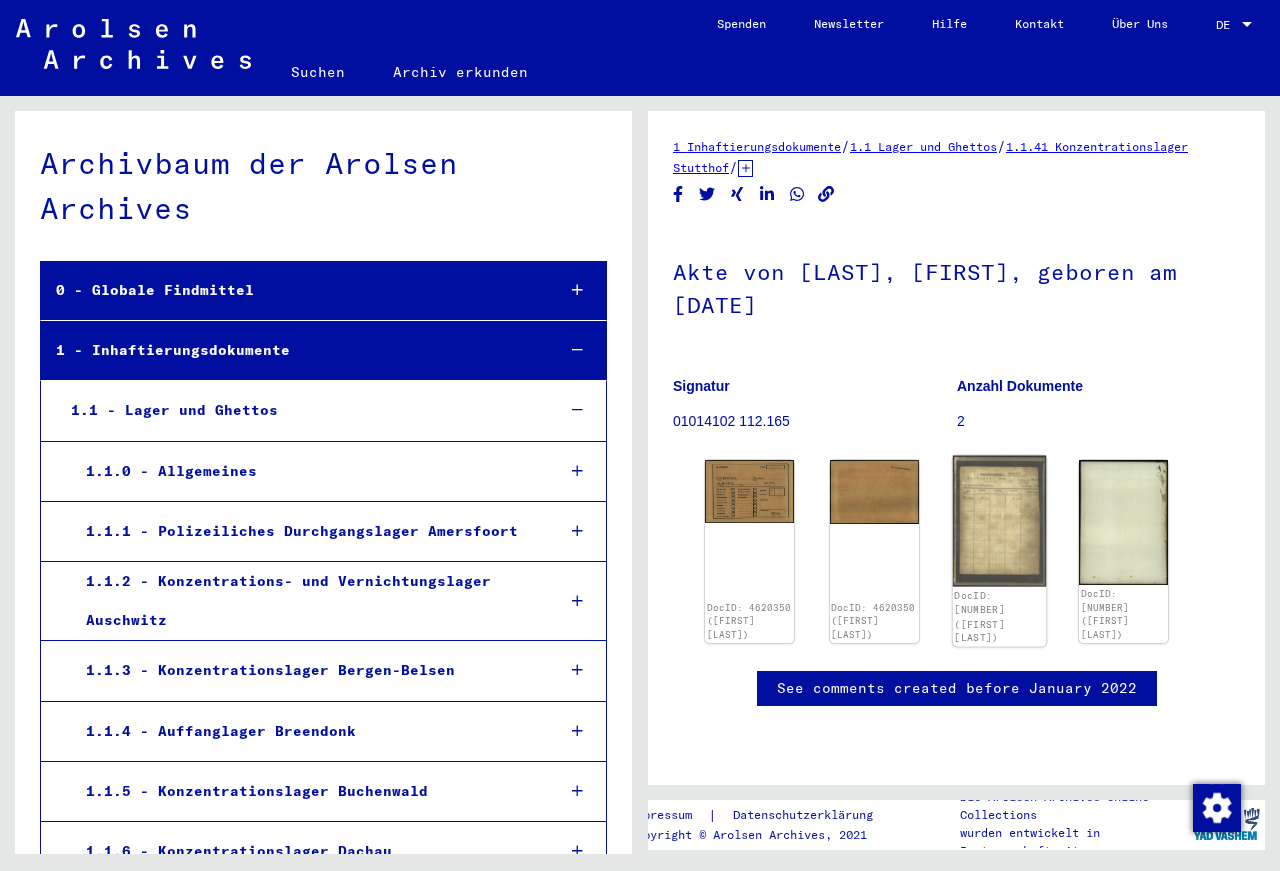 click 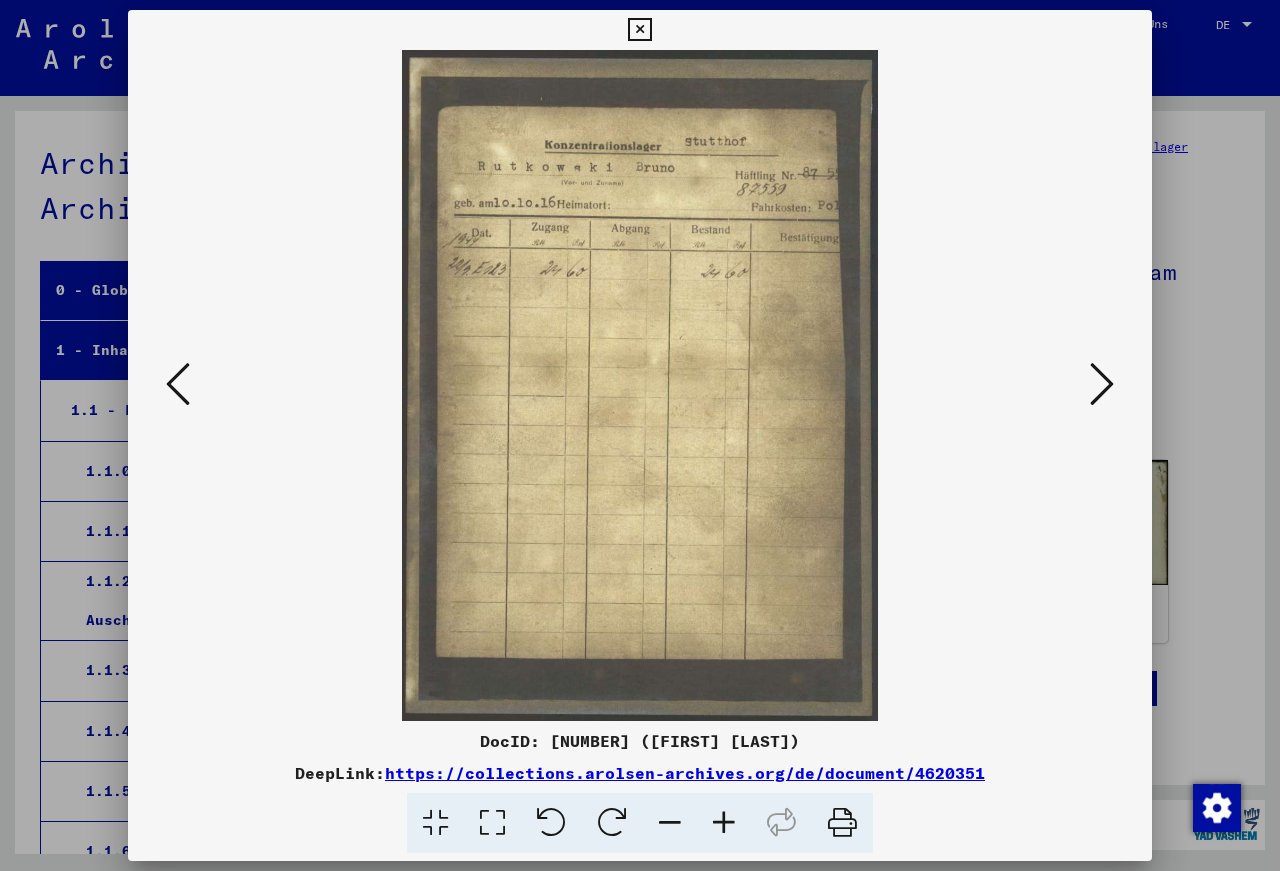 click at bounding box center [1102, 384] 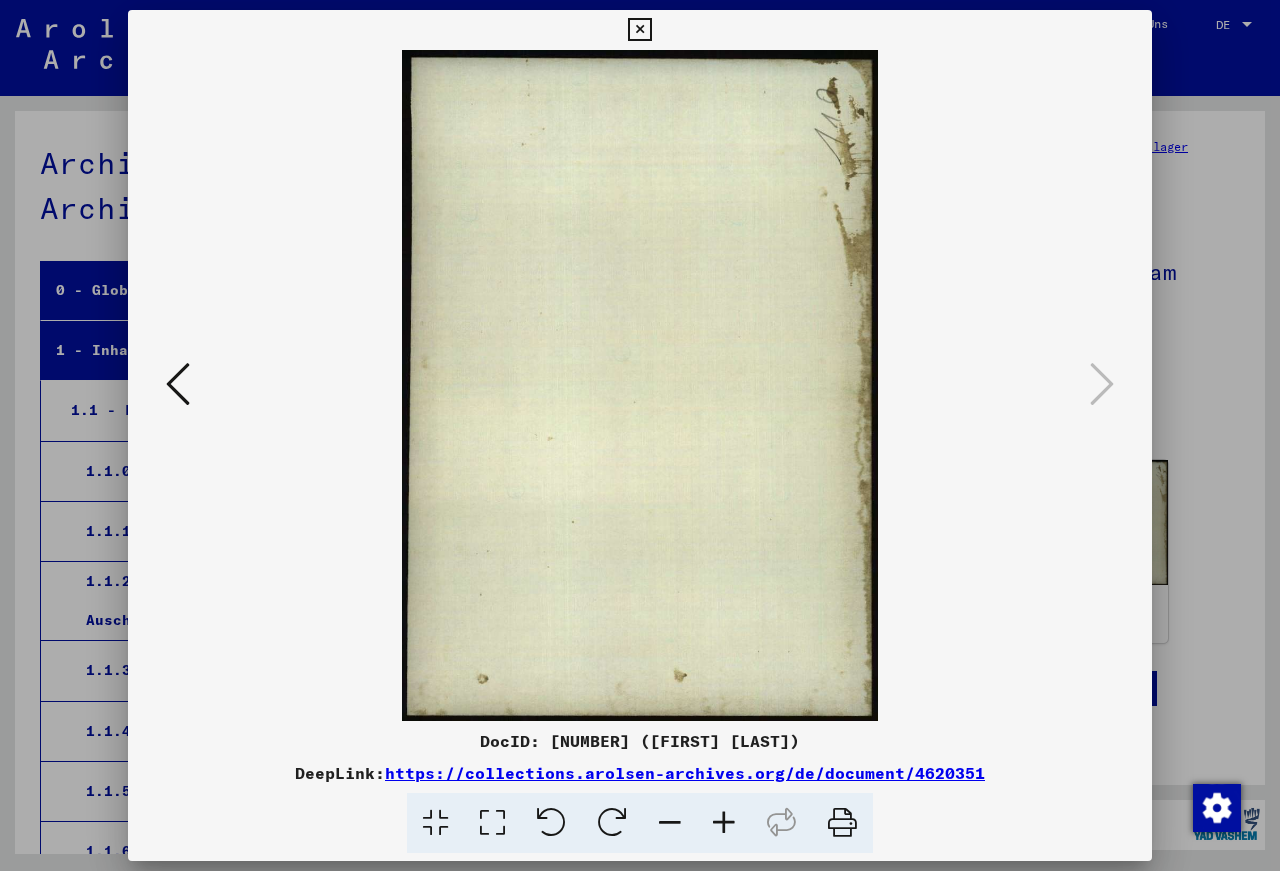 click at bounding box center (178, 384) 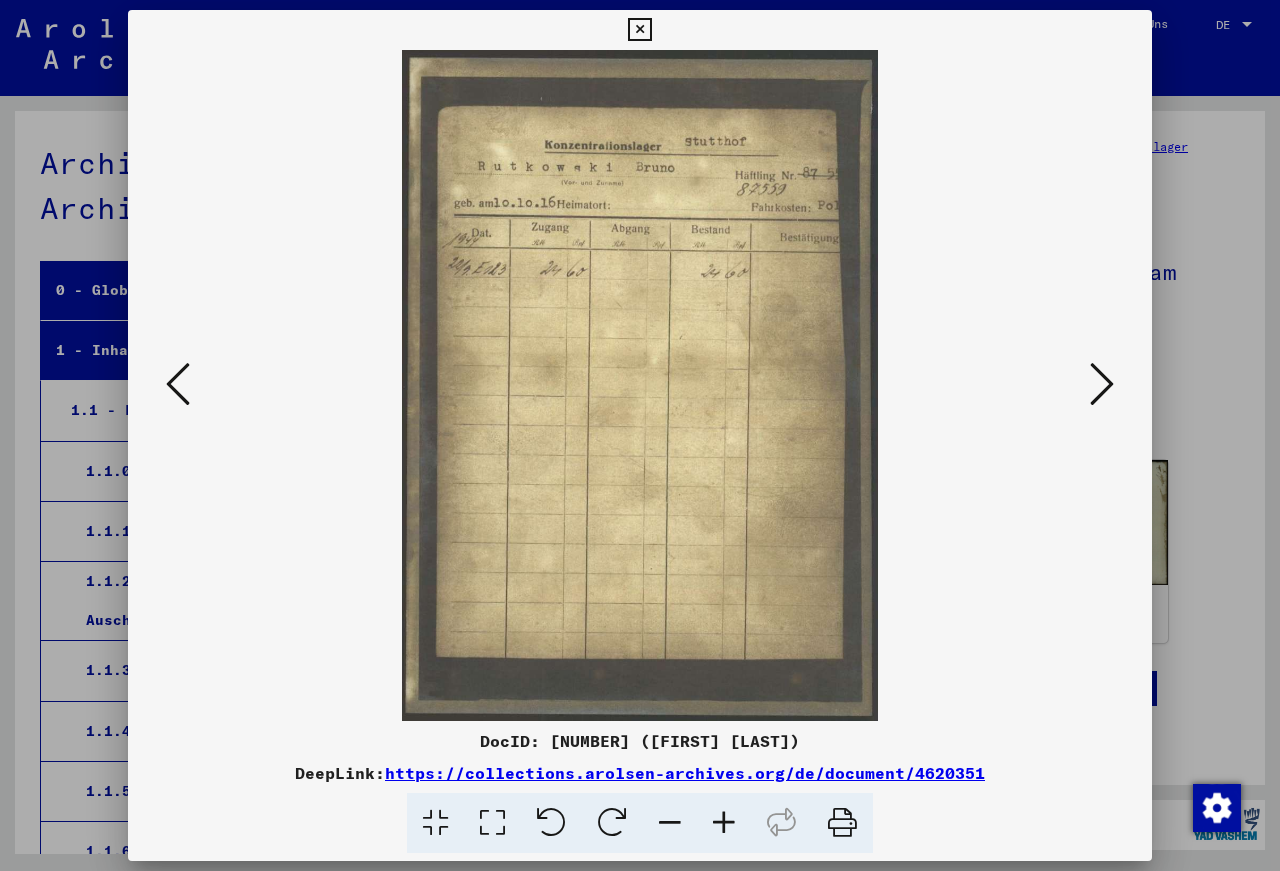click at bounding box center [178, 384] 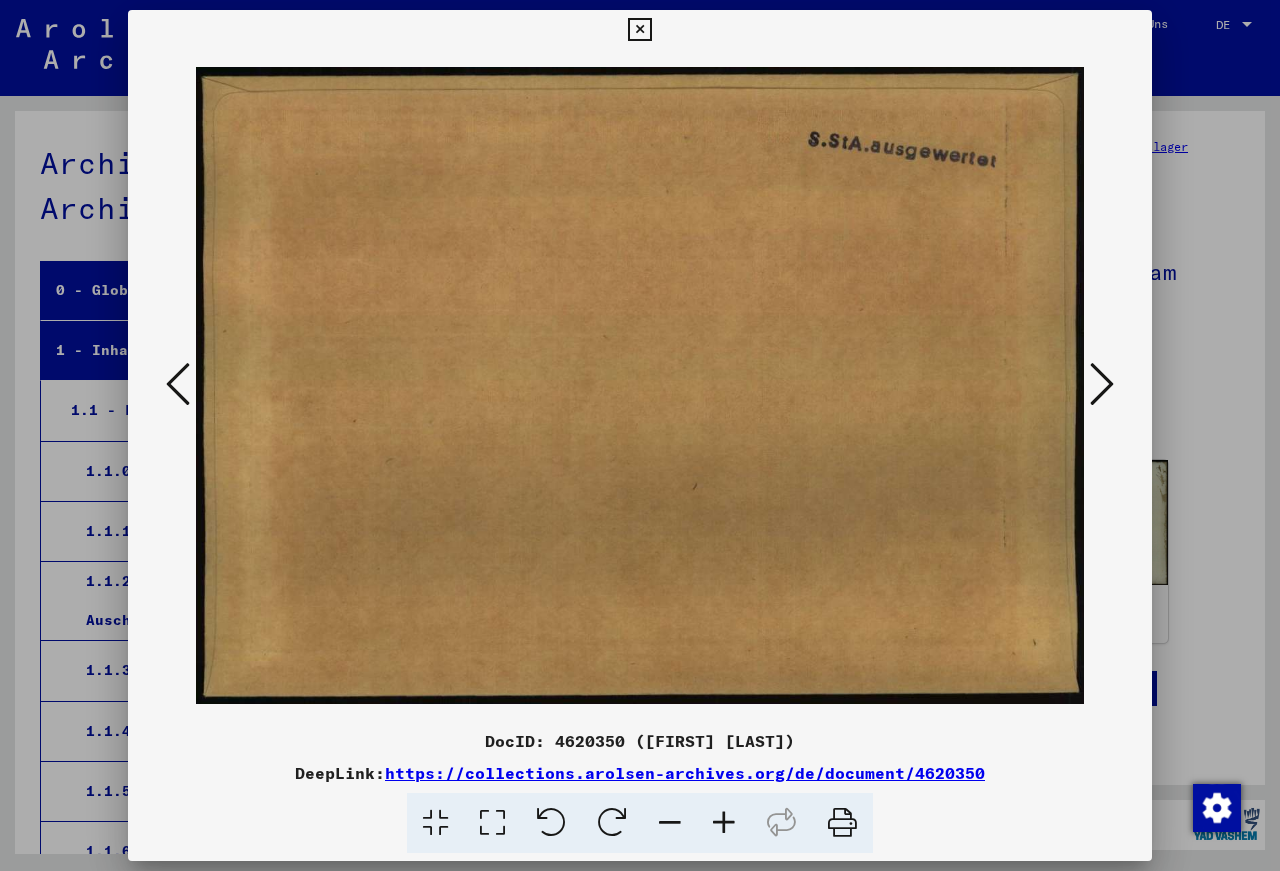 click at bounding box center [178, 384] 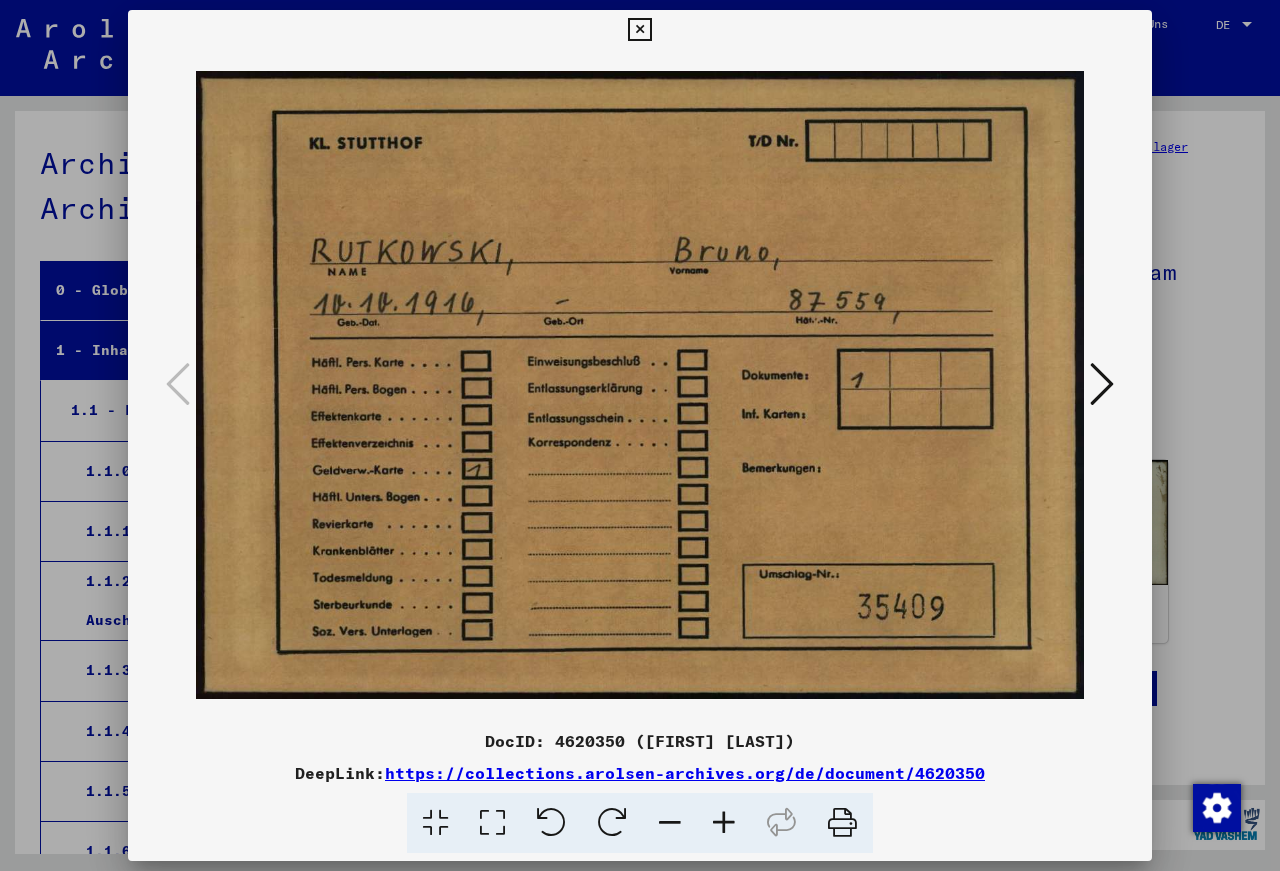 click on "https://collections.arolsen-archives.org/de/document/4620350" at bounding box center (685, 773) 